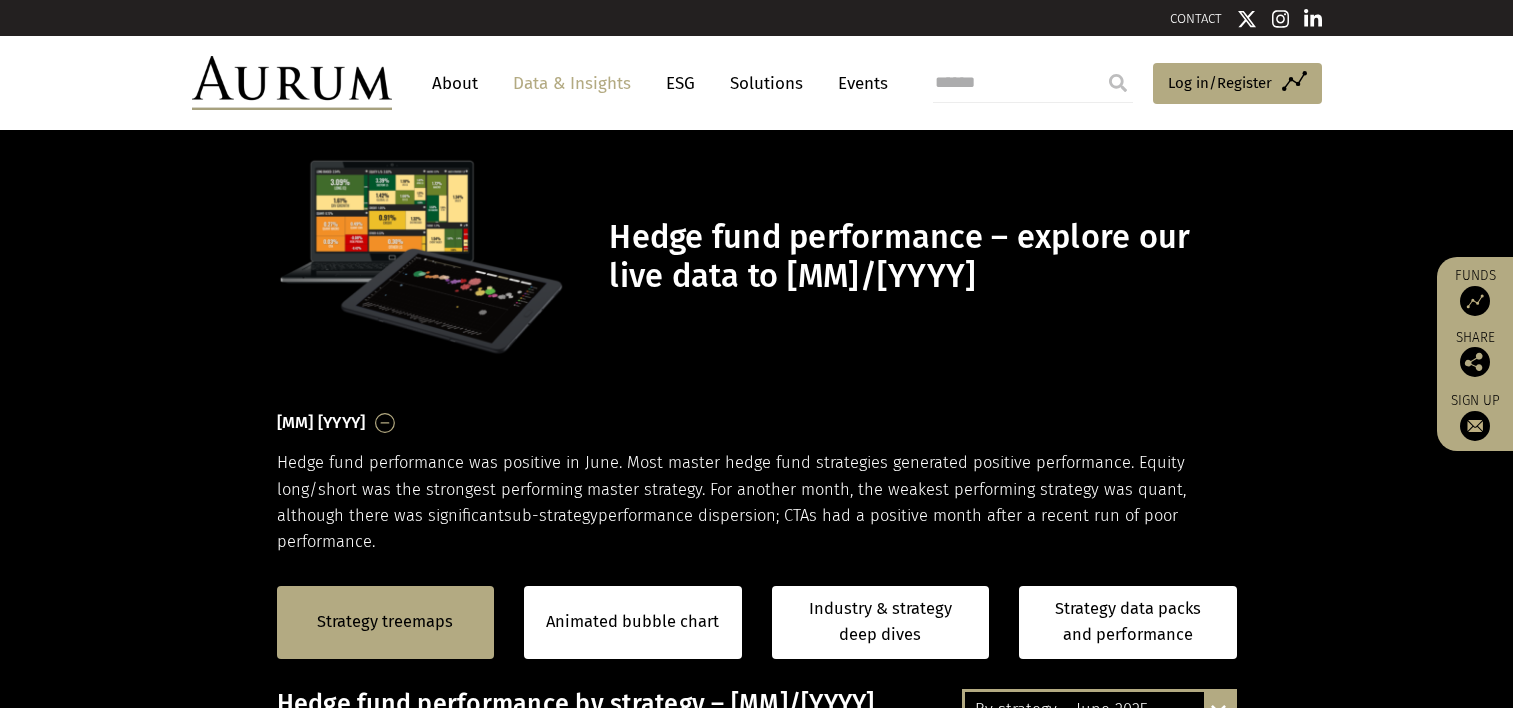 scroll, scrollTop: 0, scrollLeft: 0, axis: both 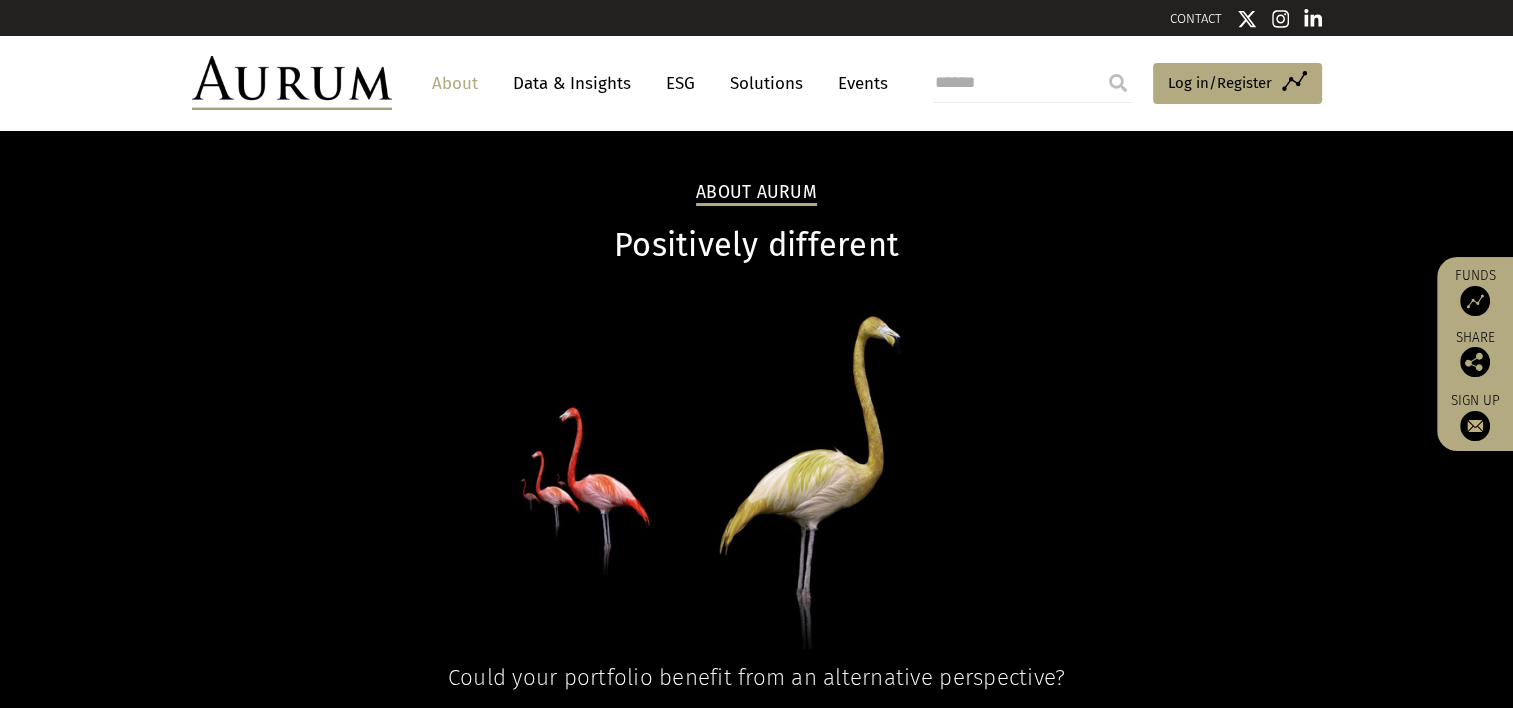click at bounding box center (292, 83) 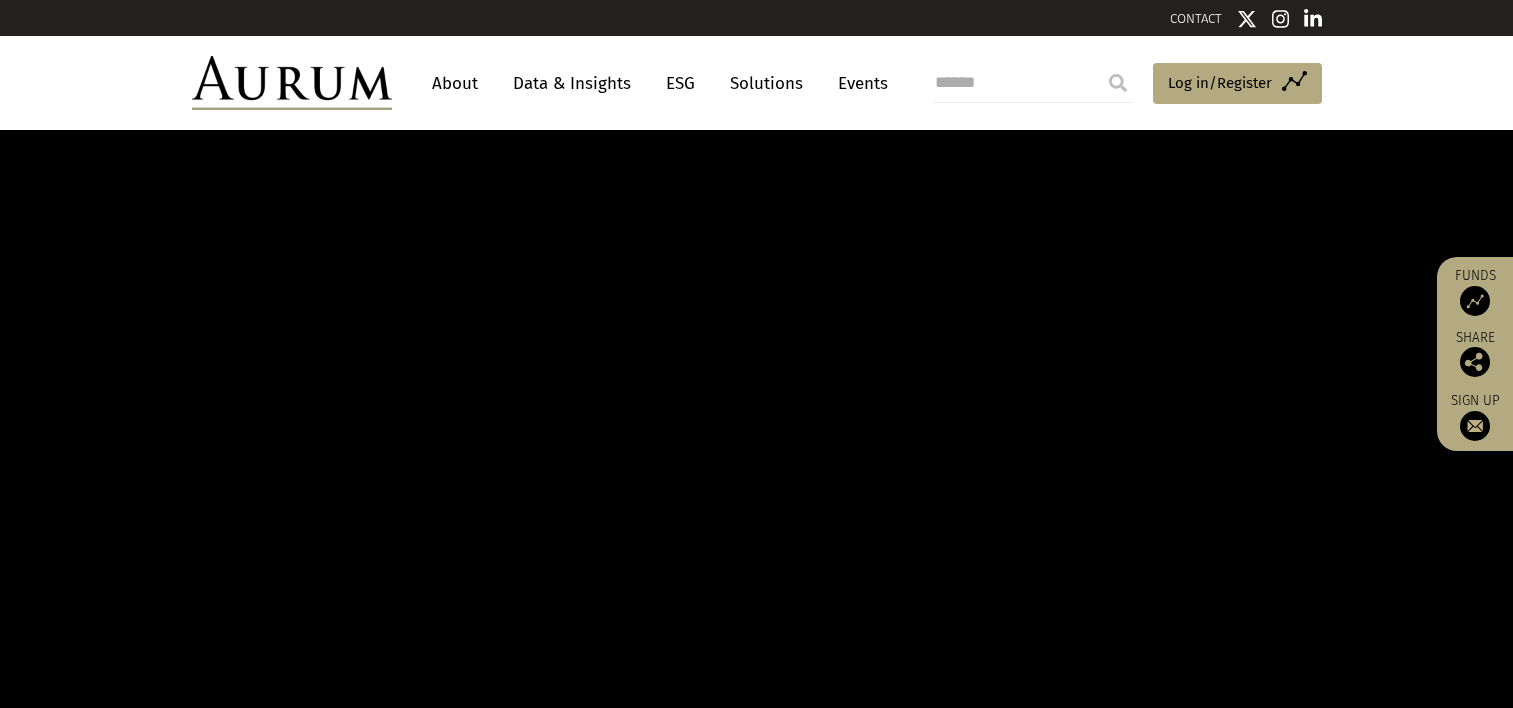 scroll, scrollTop: 0, scrollLeft: 0, axis: both 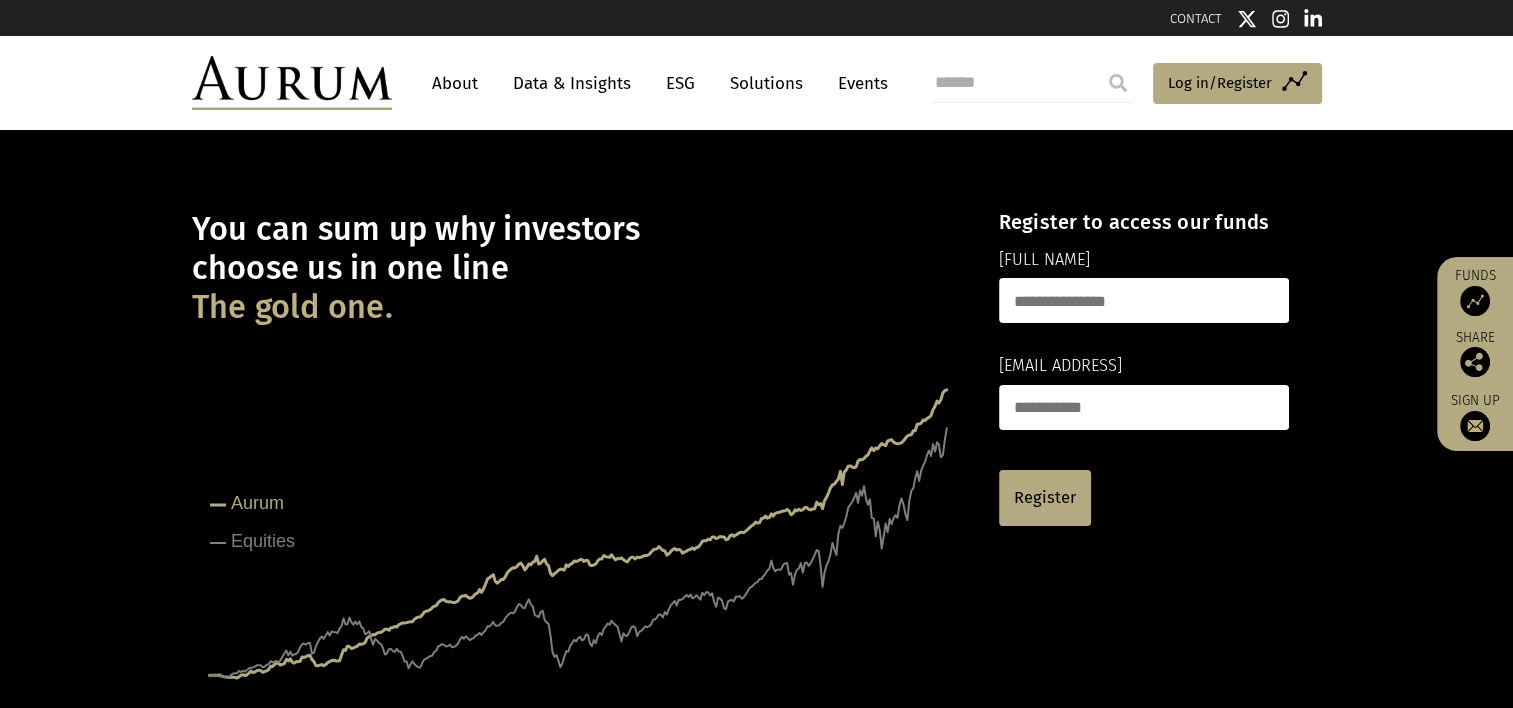 click on "About" at bounding box center (455, 83) 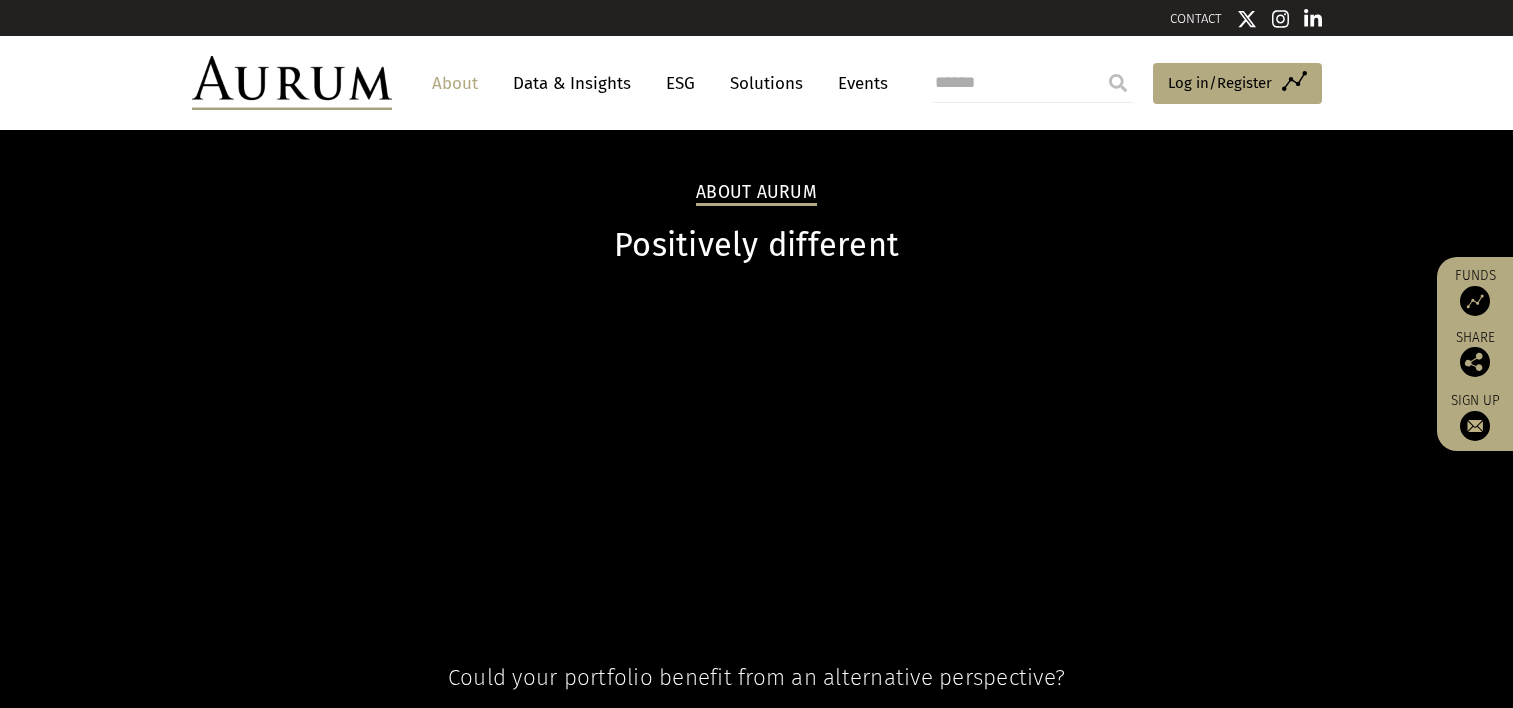 scroll, scrollTop: 0, scrollLeft: 0, axis: both 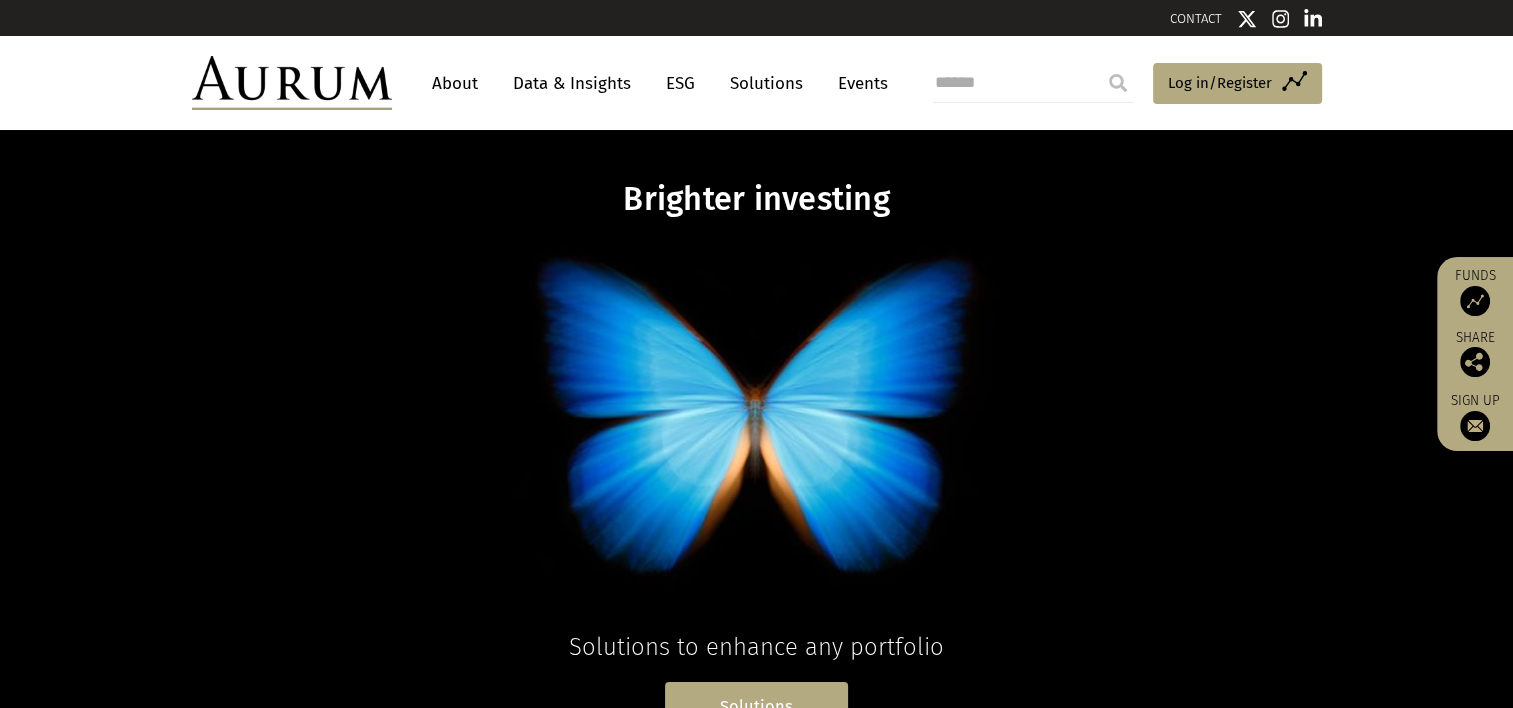 click on "Solutions" at bounding box center (756, 707) 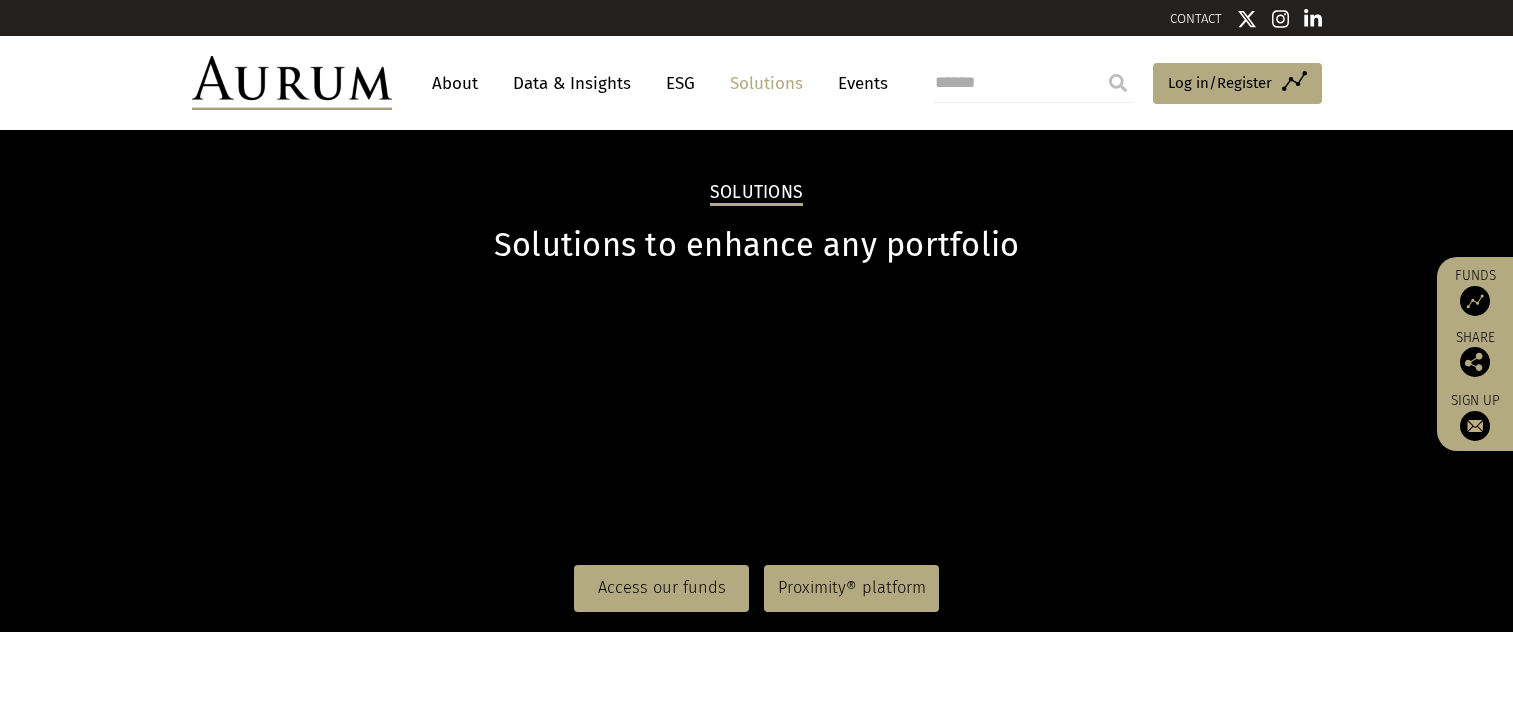 scroll, scrollTop: 0, scrollLeft: 0, axis: both 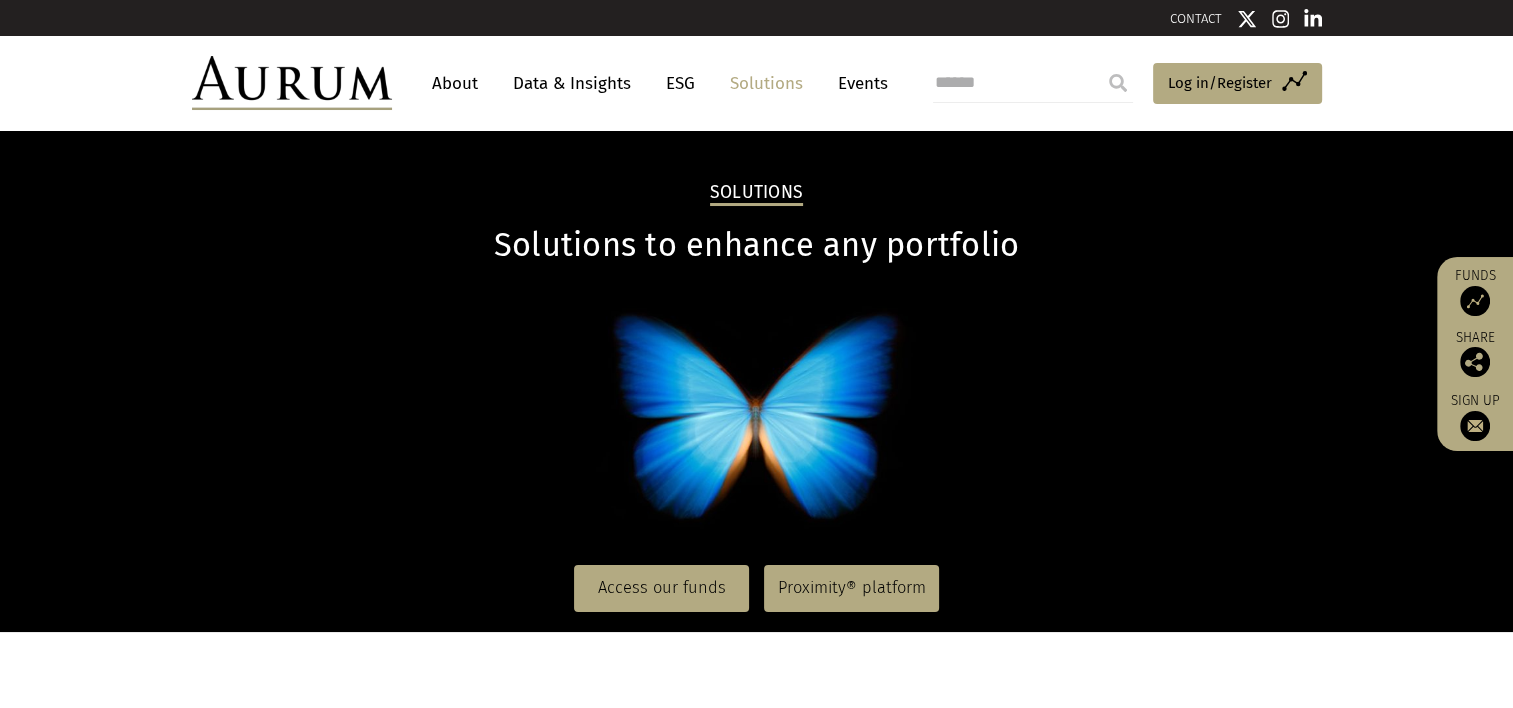click on "About" at bounding box center (455, 83) 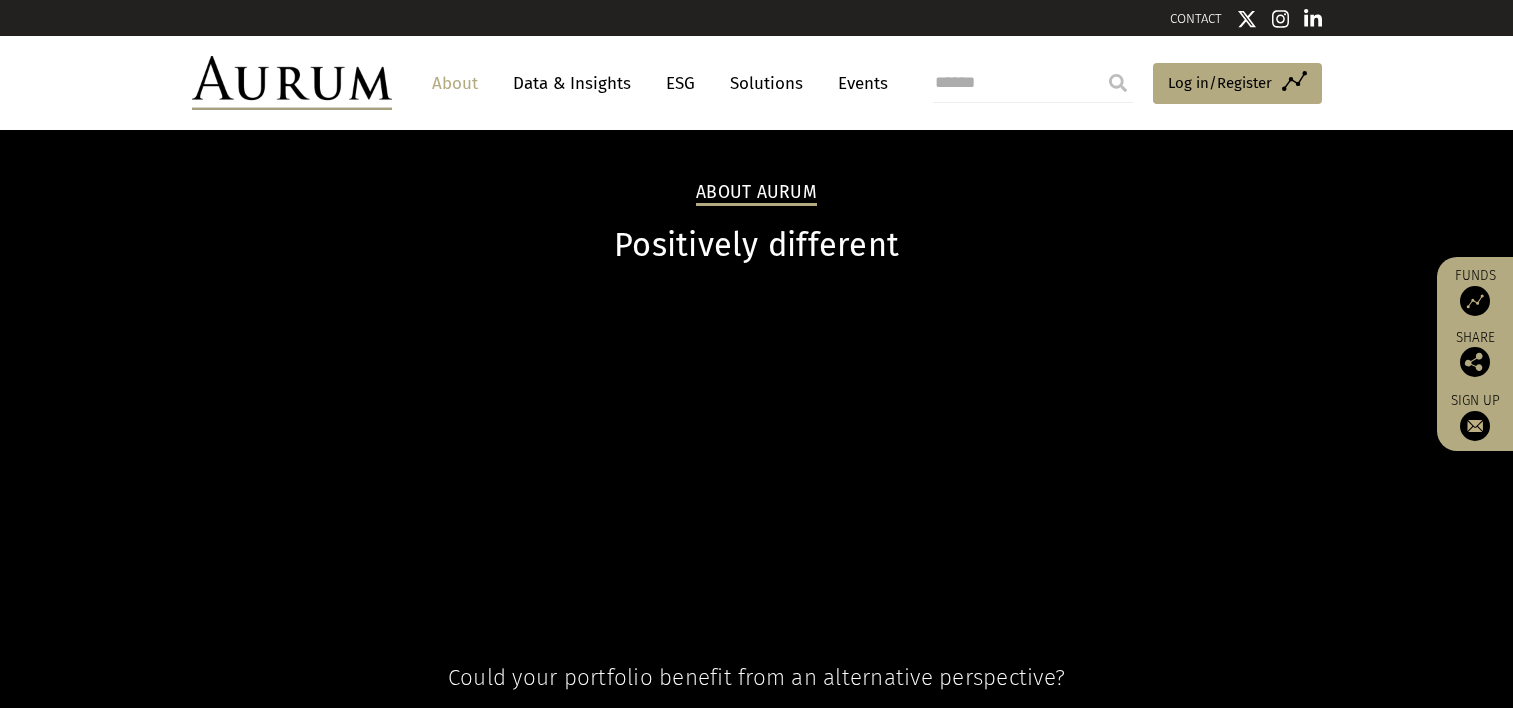 scroll, scrollTop: 0, scrollLeft: 0, axis: both 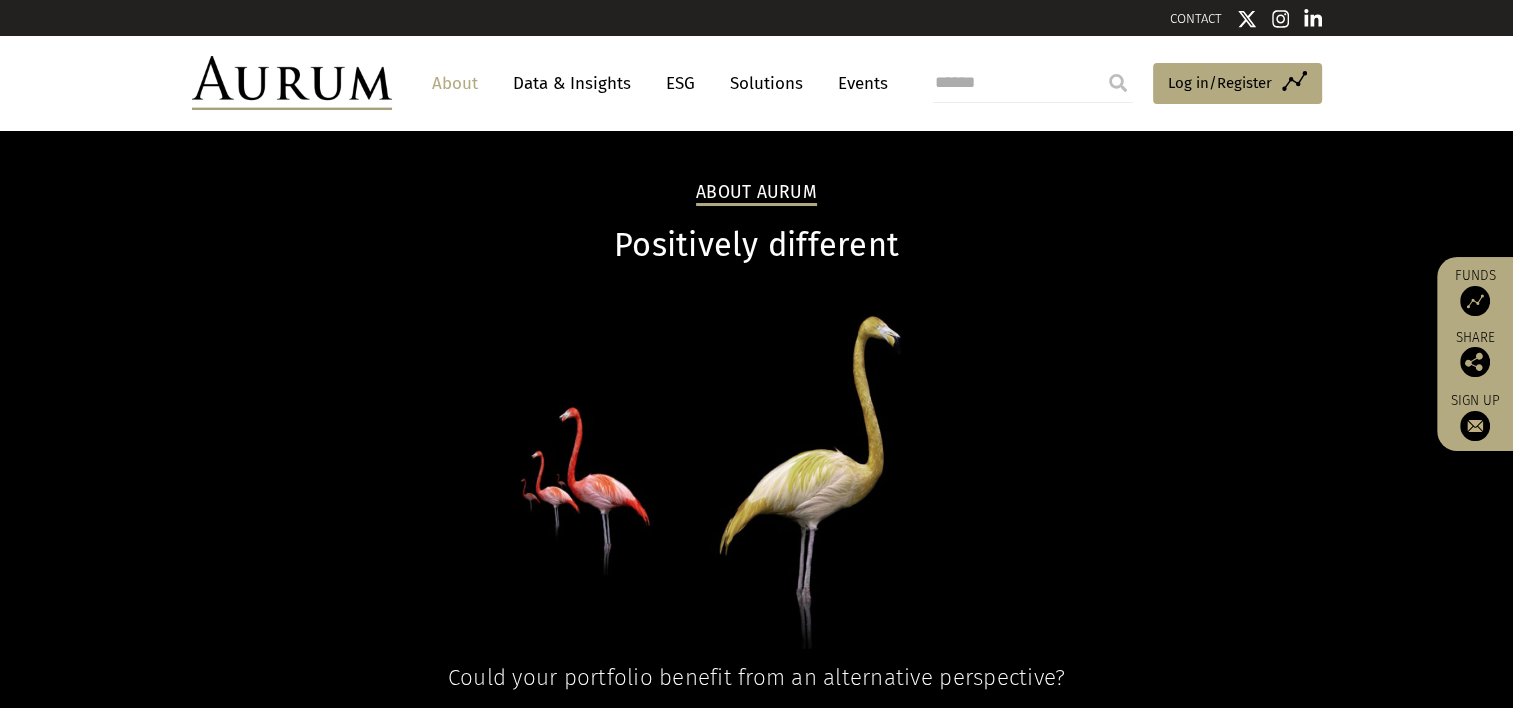 click at bounding box center [292, 83] 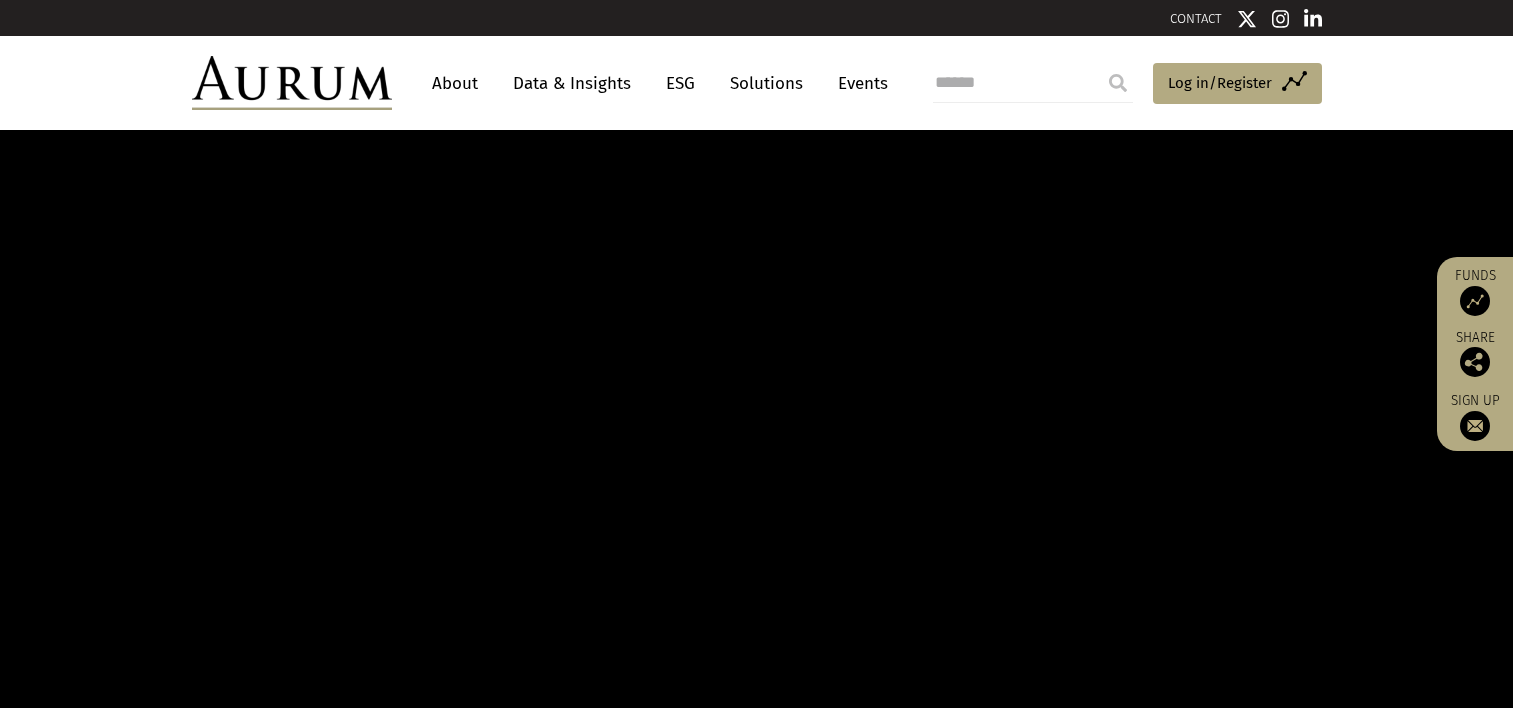 scroll, scrollTop: 0, scrollLeft: 0, axis: both 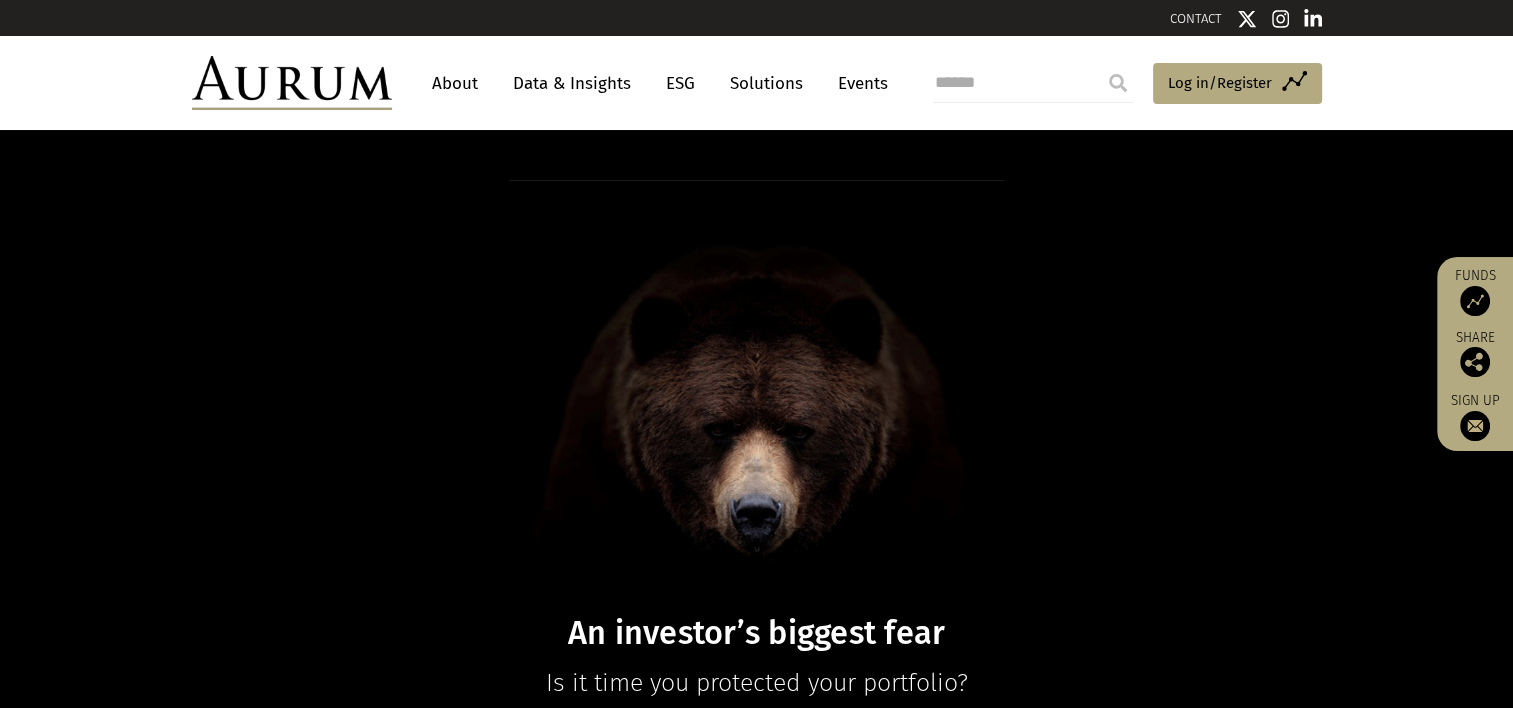 click at bounding box center [1118, 83] 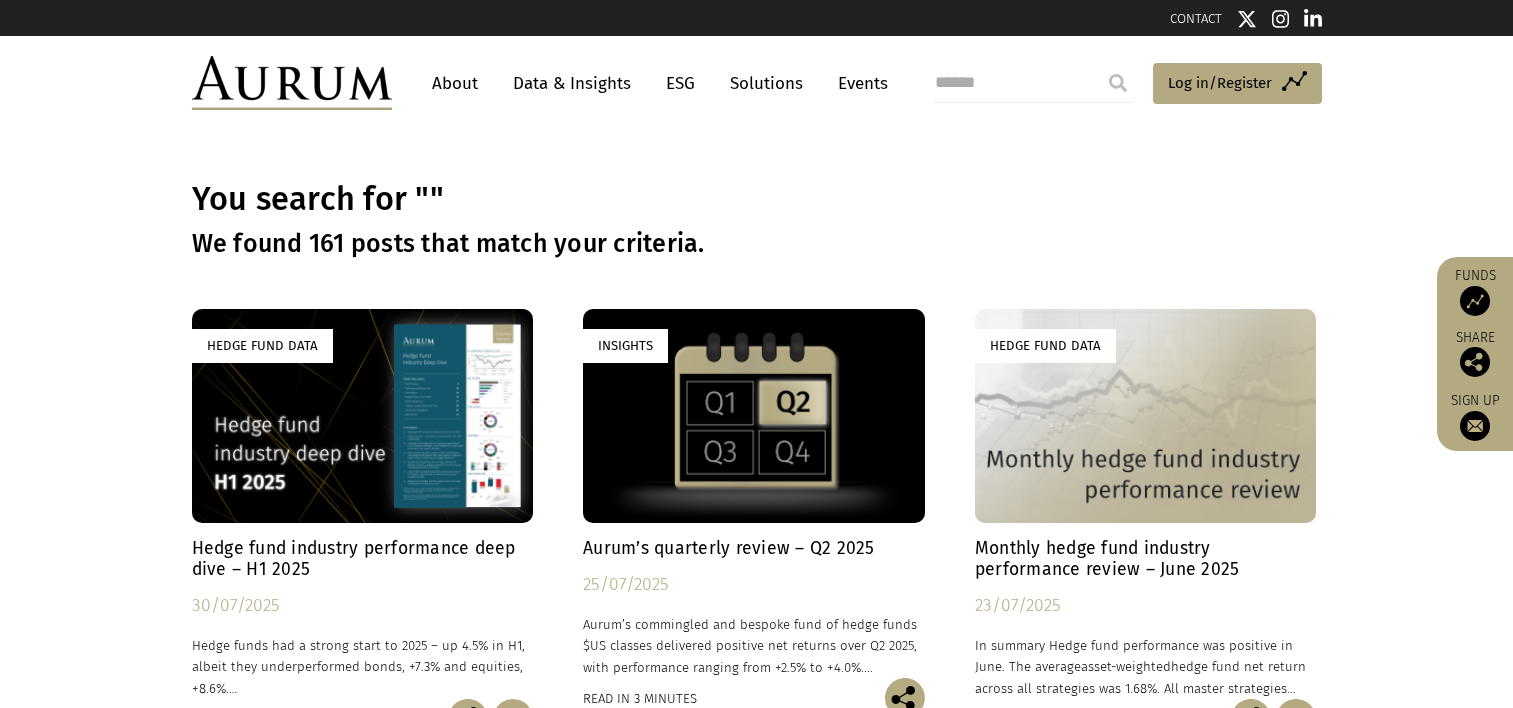 scroll, scrollTop: 0, scrollLeft: 0, axis: both 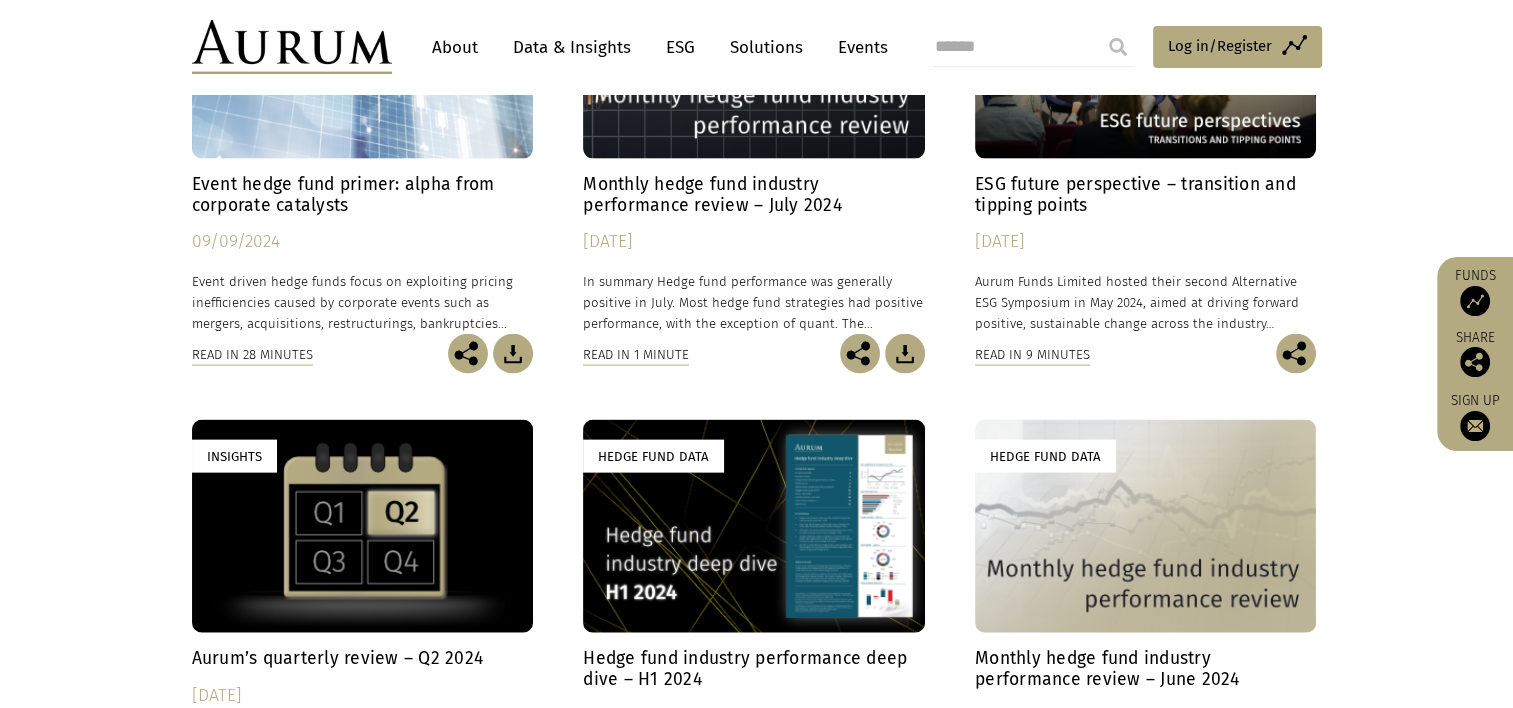 click on "Hedge Fund Data
Hedge fund industry performance deep dive – H1 [YEAR]
[DATE]
Hedge funds had a strong start to [YEAR] – up 4.5% in H1, albeit they underperformed bonds, +7.3% and equities, +8.6%.…
Read in 4 minutes
Insights
Aurum’s quarterly review – Q2 [YEAR]
[DATE]
Aurum’s commingled and bespoke fund of hedge funds $US classes delivered positive net returns over Q2 [YEAR], with performance ranging from +2.5% to +4.0%...." at bounding box center [756, 9066] 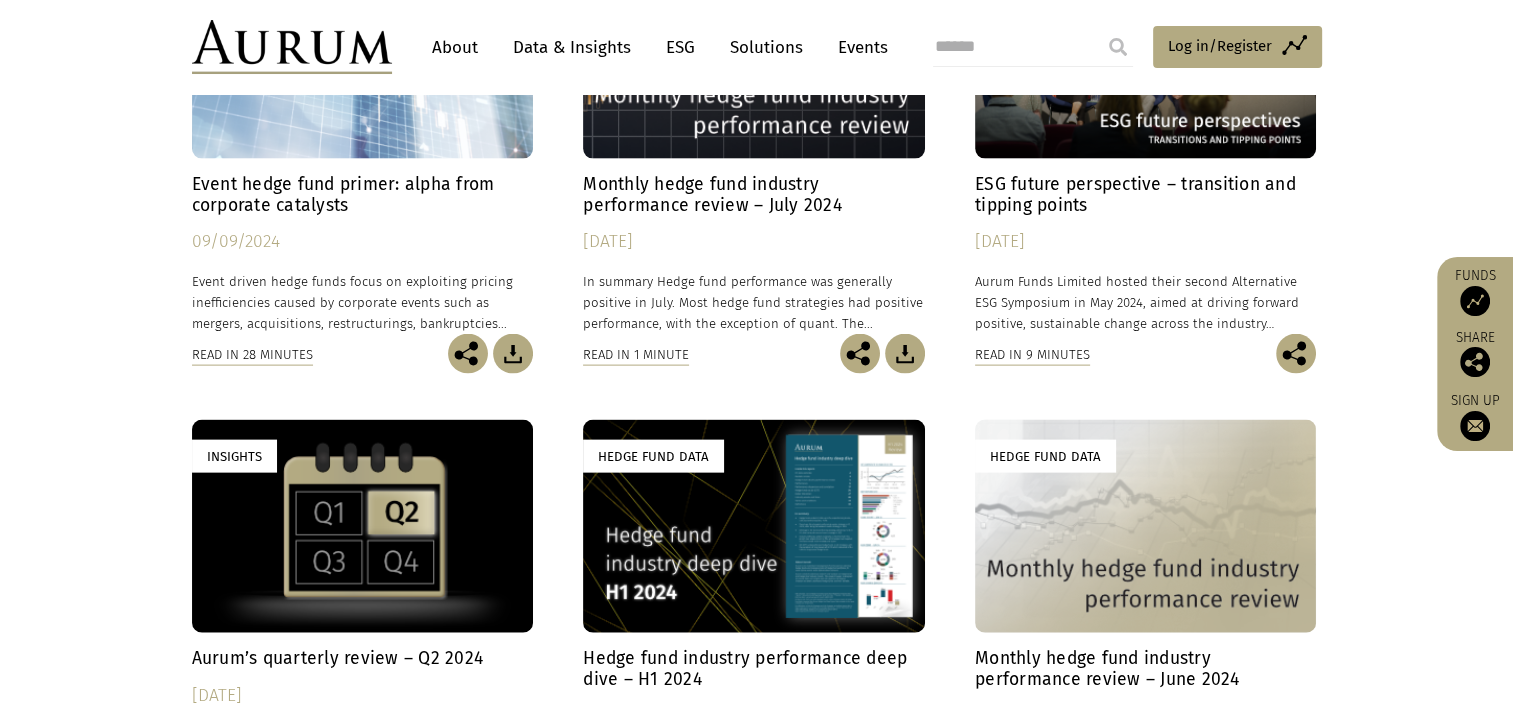 click on "Insights" at bounding box center (363, 526) 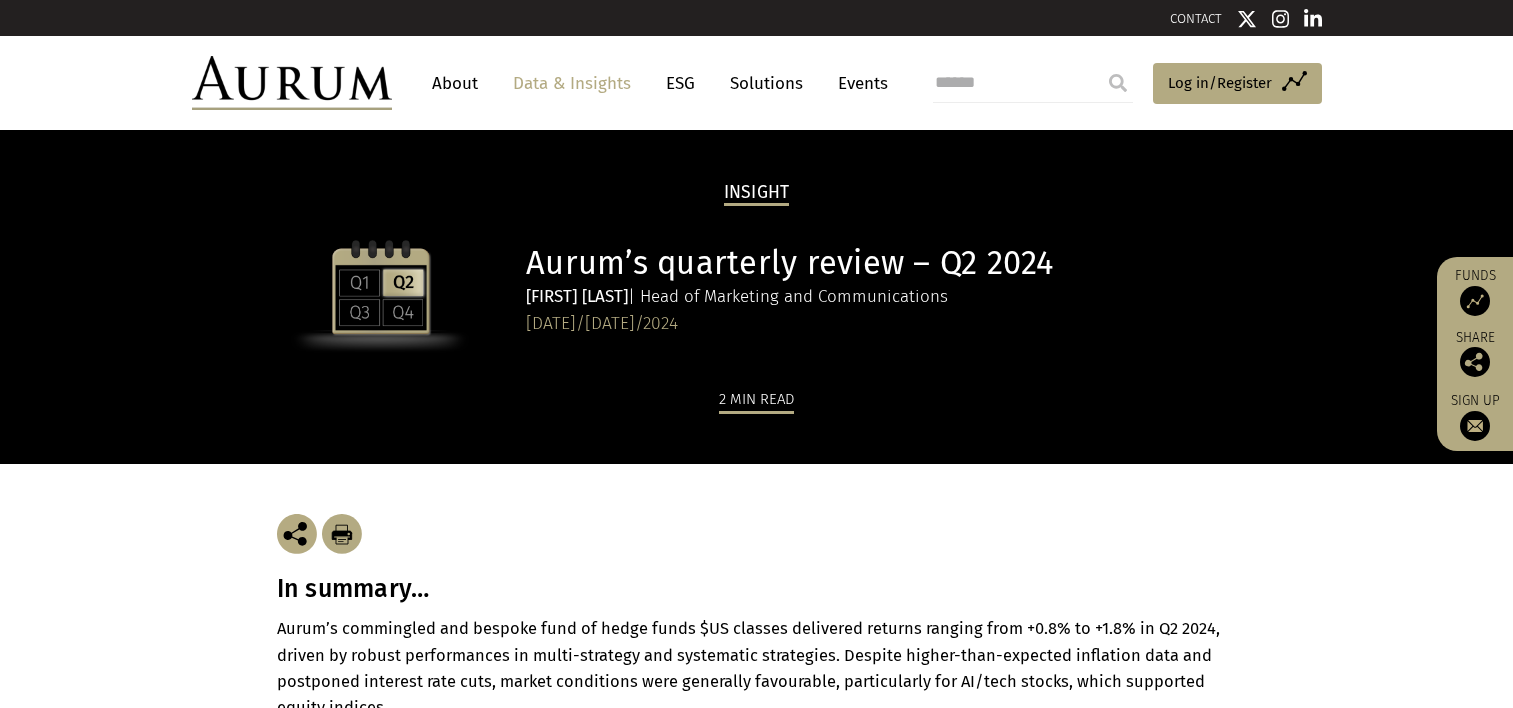 scroll, scrollTop: 0, scrollLeft: 0, axis: both 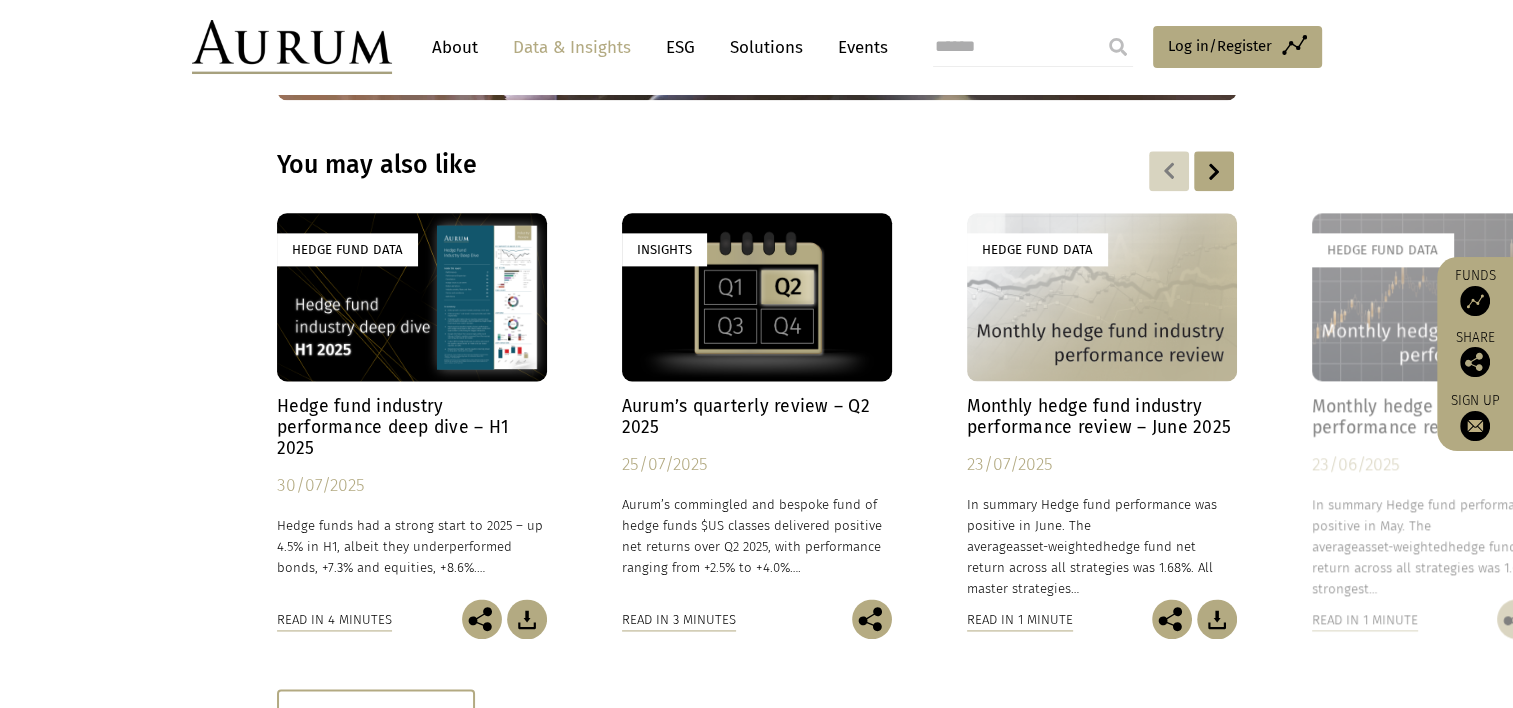 click at bounding box center [292, 47] 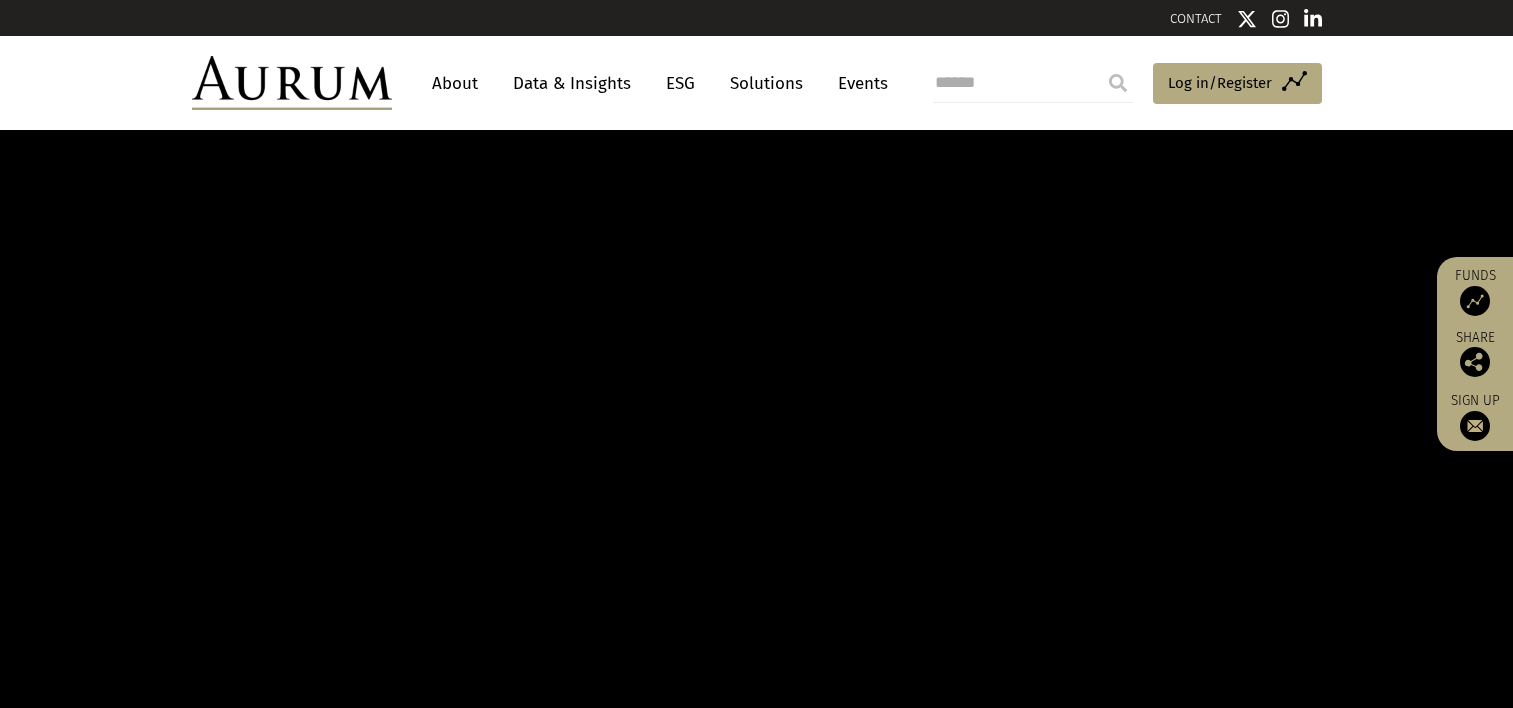 scroll, scrollTop: 0, scrollLeft: 0, axis: both 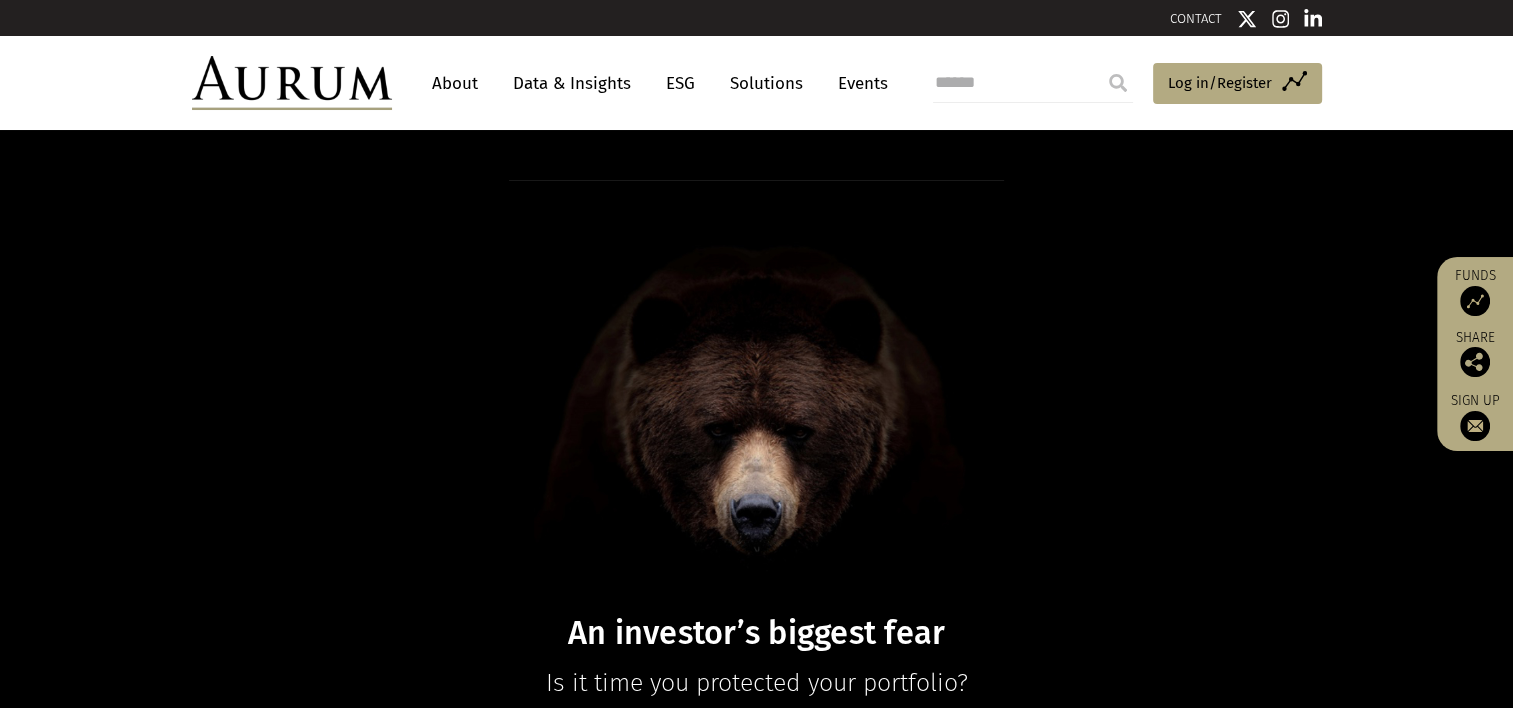 click on "About" at bounding box center [455, 83] 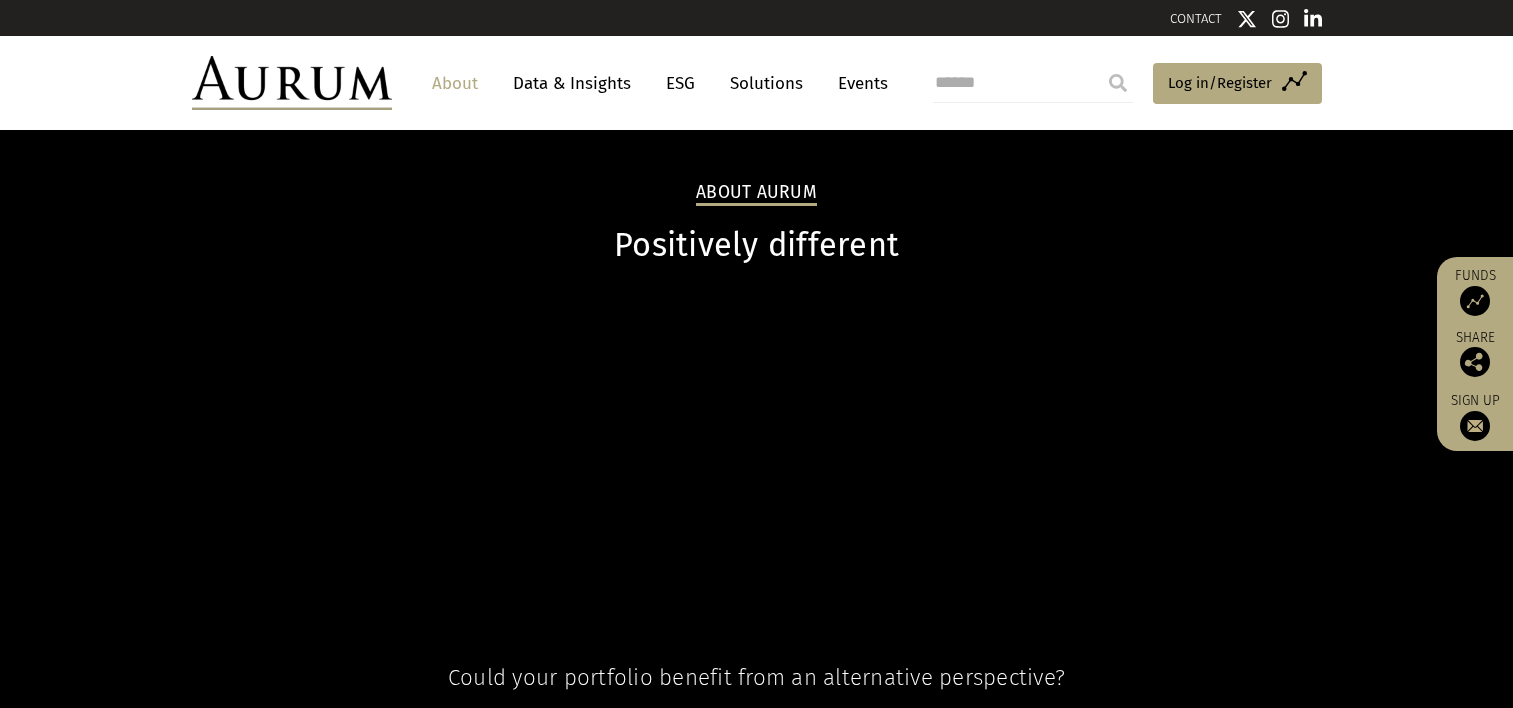 scroll, scrollTop: 0, scrollLeft: 0, axis: both 